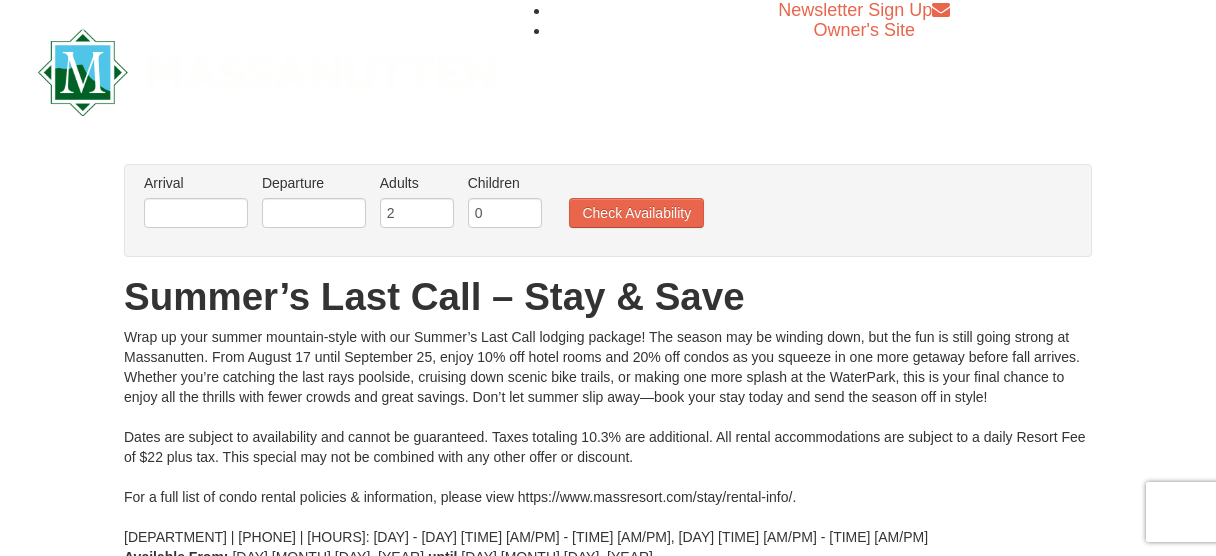 scroll, scrollTop: 0, scrollLeft: 0, axis: both 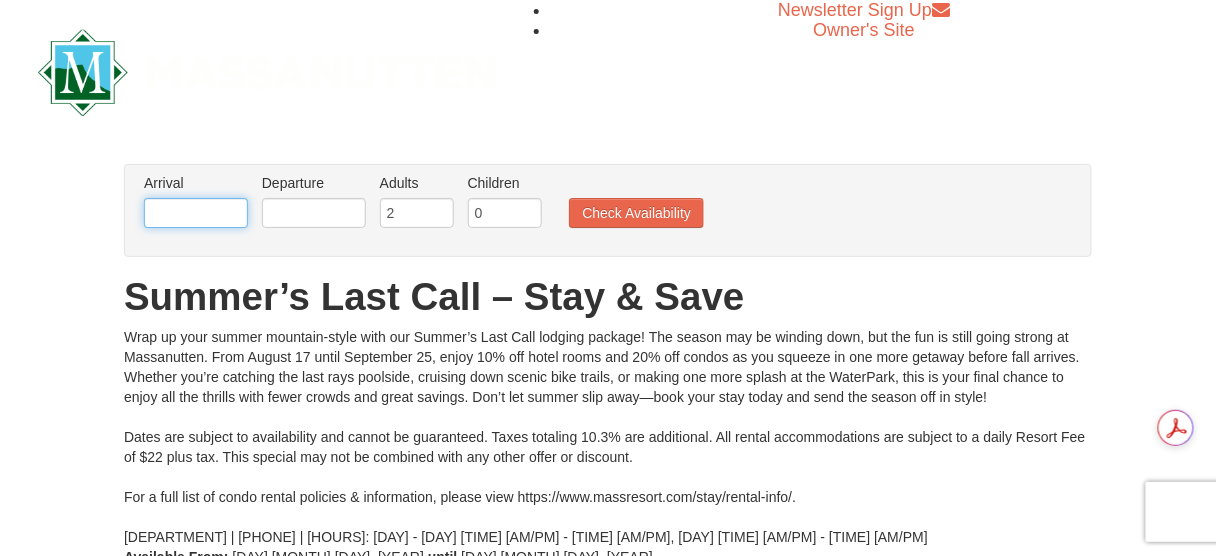 click at bounding box center [196, 213] 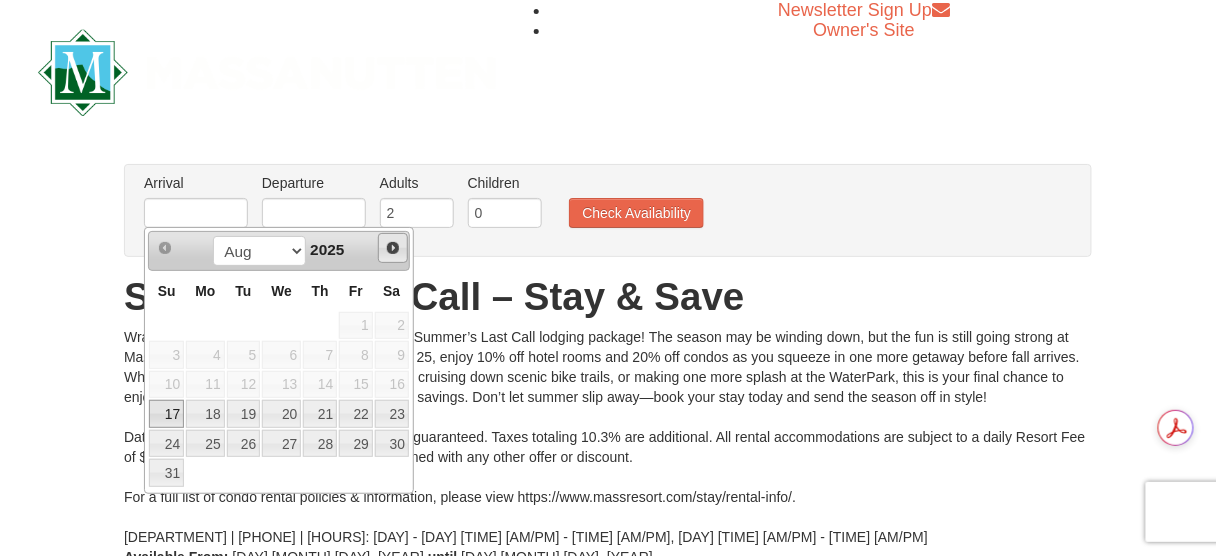 click on "Next" at bounding box center [393, 248] 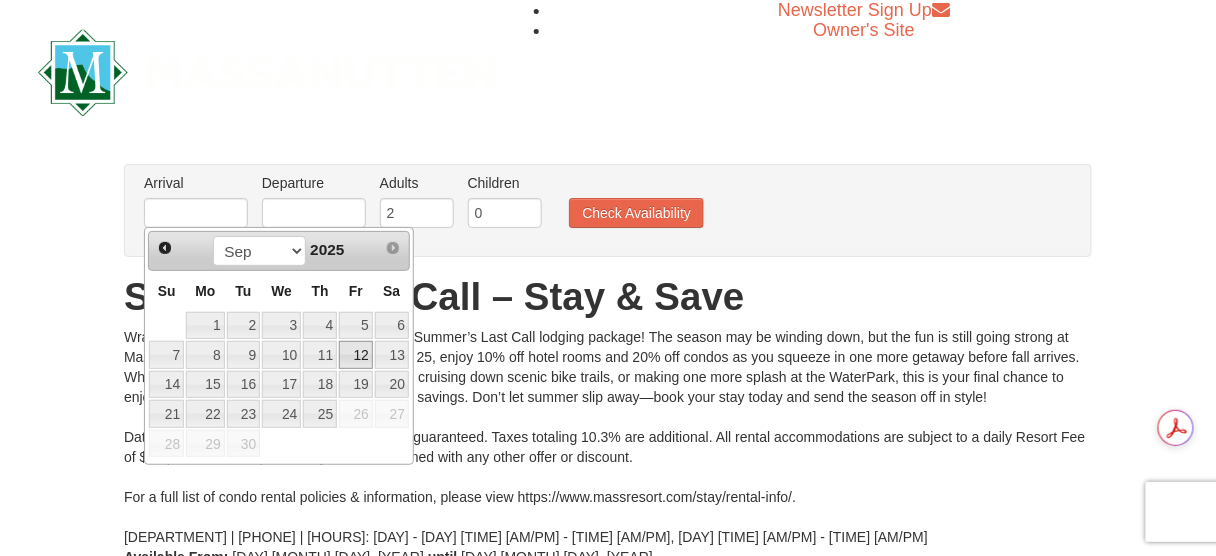 click on "12" at bounding box center (356, 355) 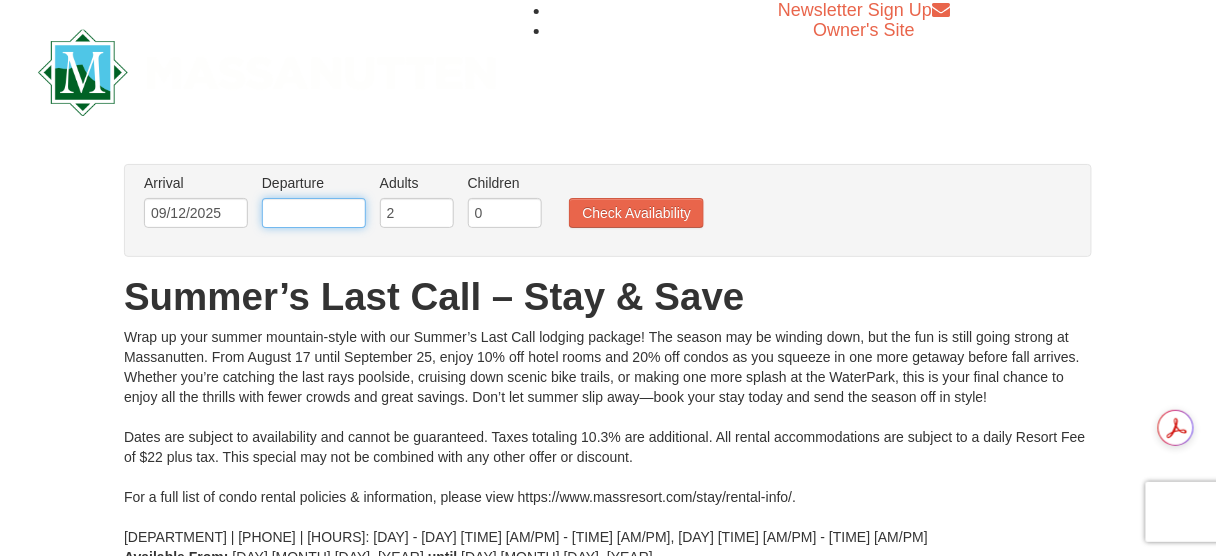 click at bounding box center (314, 213) 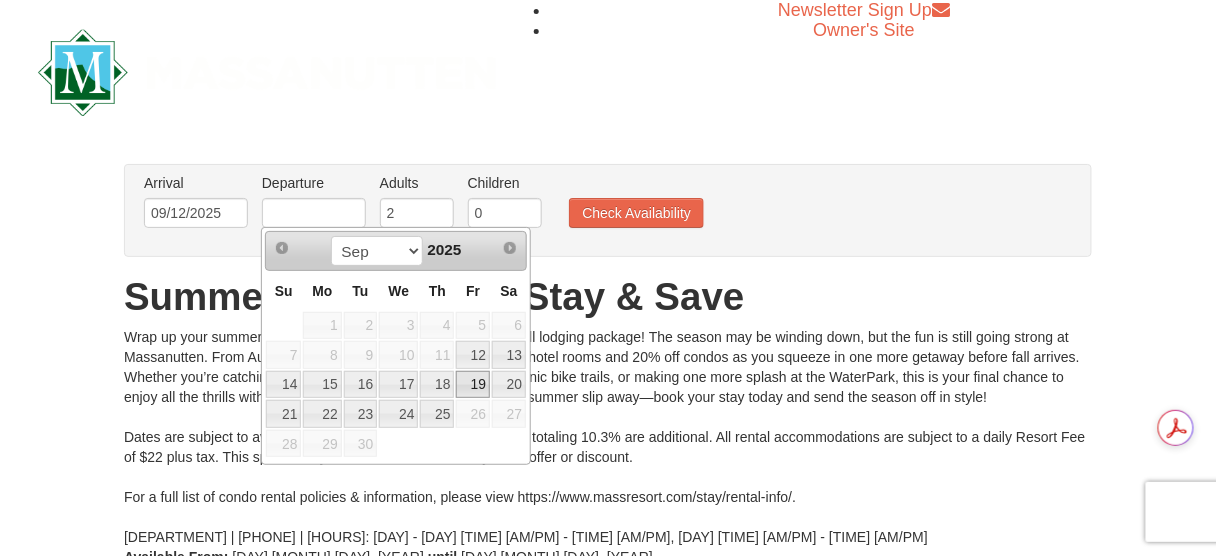 click on "19" at bounding box center [473, 385] 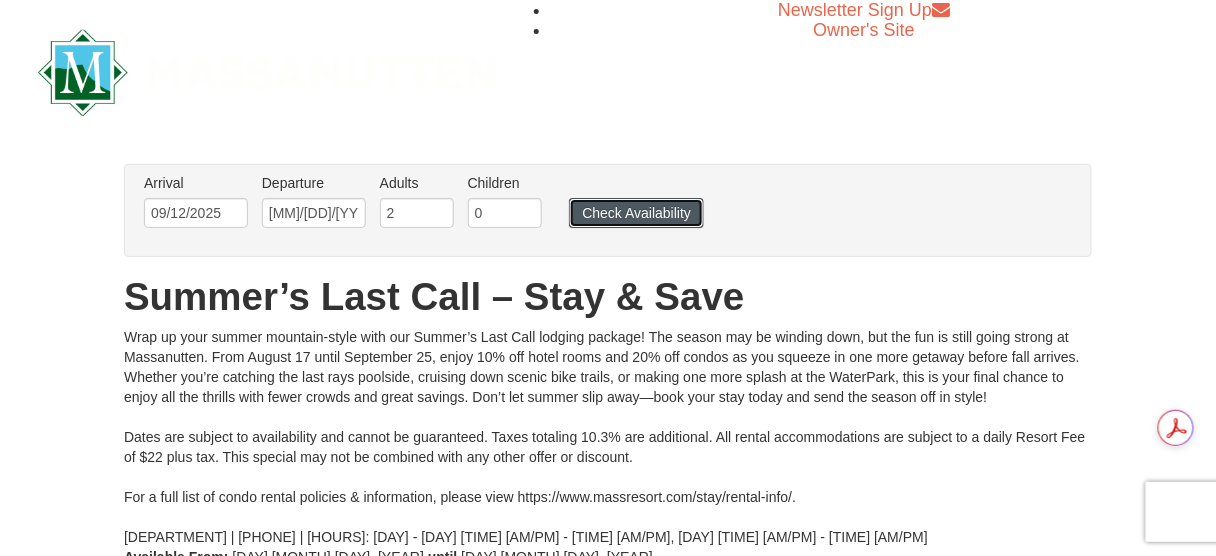 click on "Check Availability" at bounding box center [636, 213] 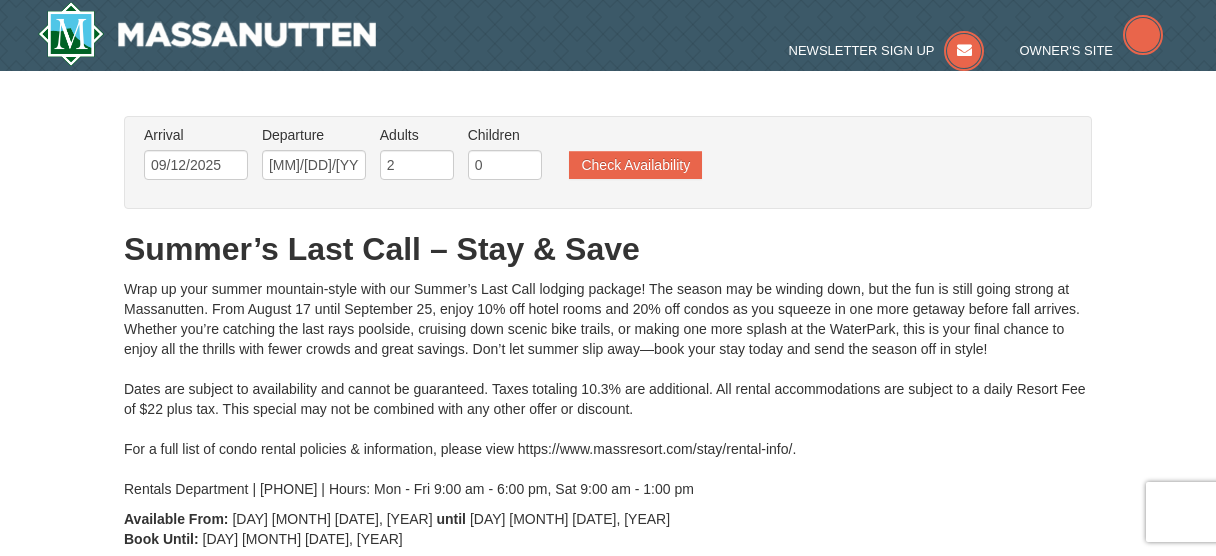 scroll, scrollTop: 0, scrollLeft: 0, axis: both 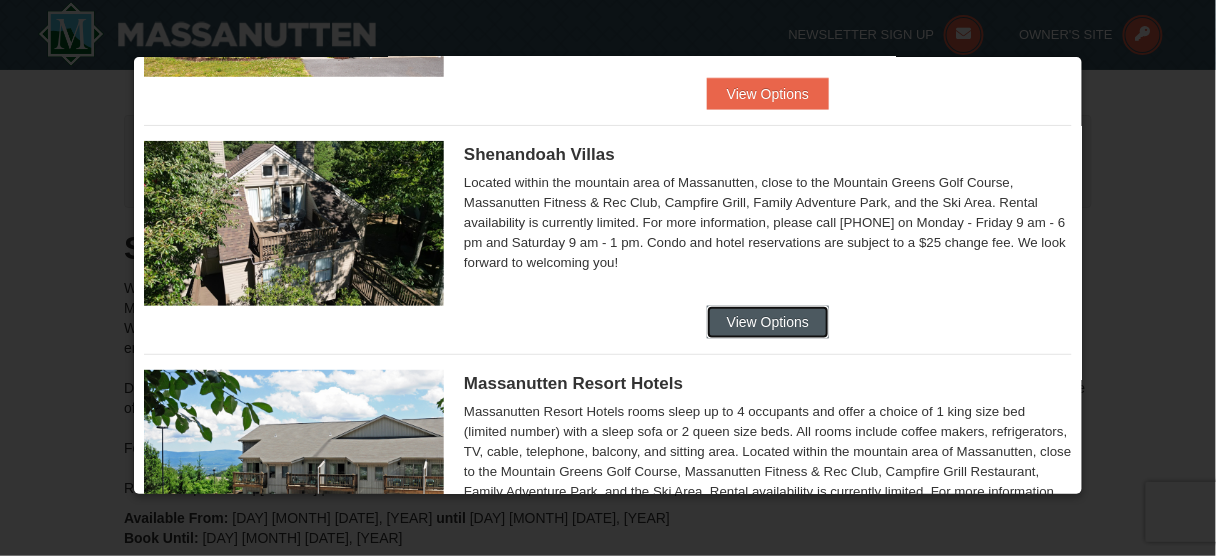 click on "View Options" at bounding box center [768, 322] 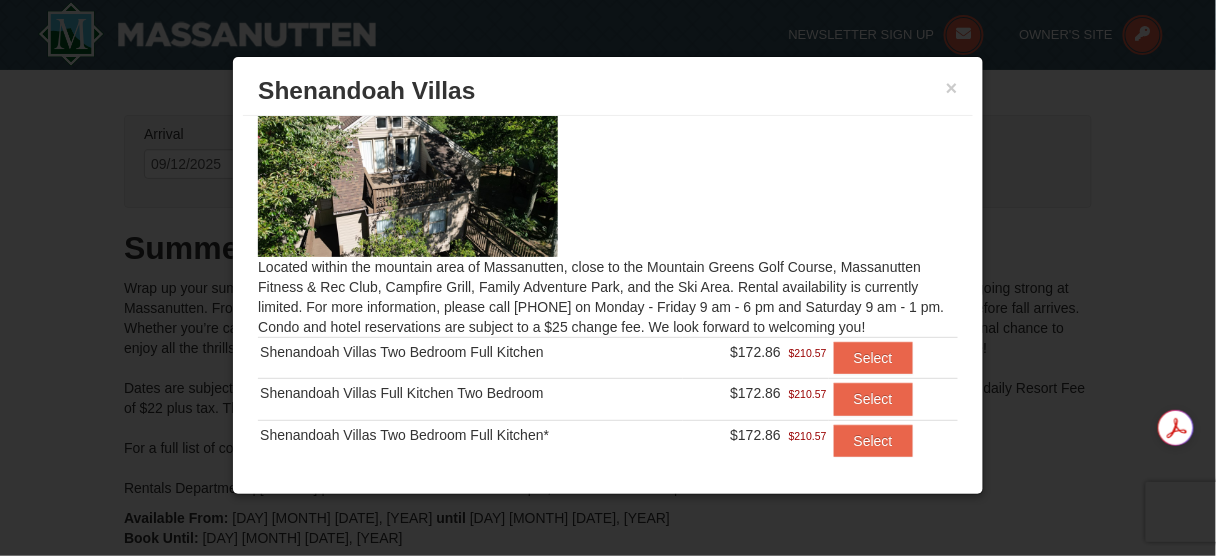 scroll, scrollTop: 74, scrollLeft: 0, axis: vertical 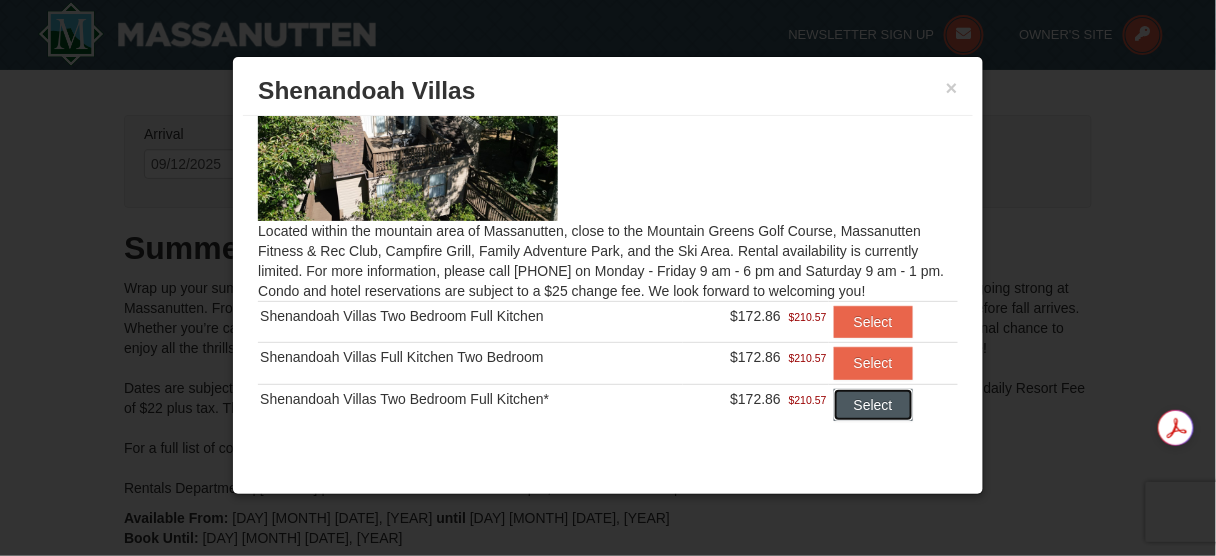 click on "Select" at bounding box center (873, 405) 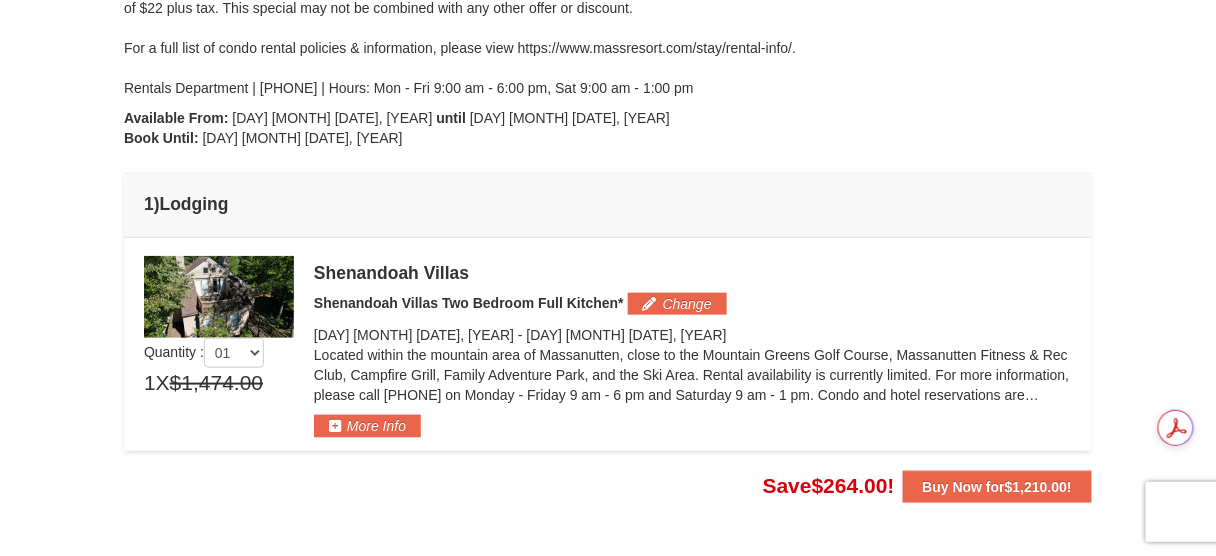 scroll, scrollTop: 480, scrollLeft: 0, axis: vertical 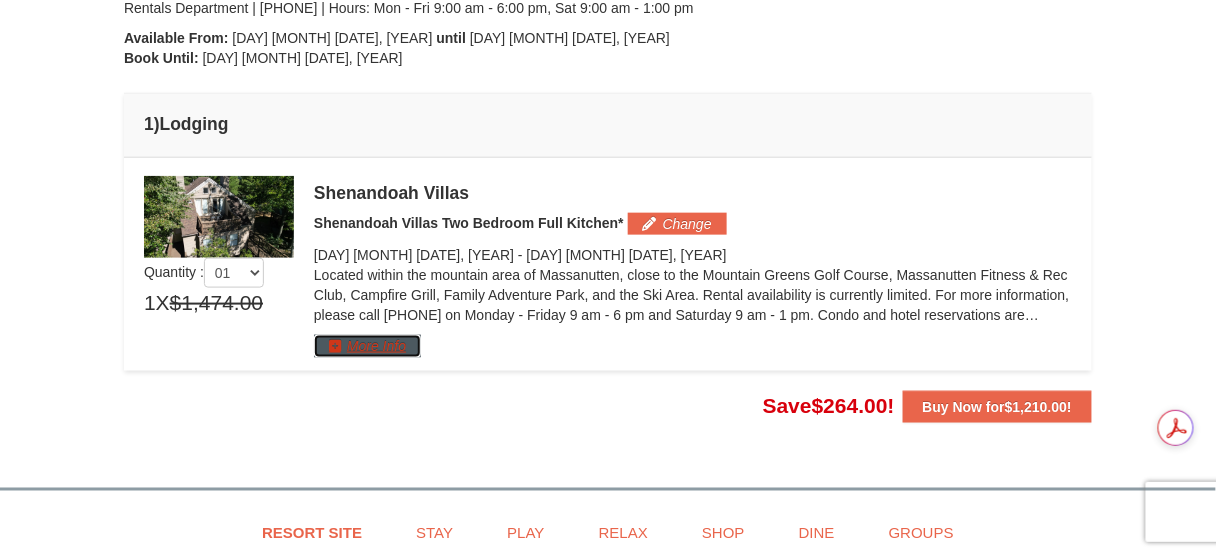 click on "More Info" at bounding box center [367, 346] 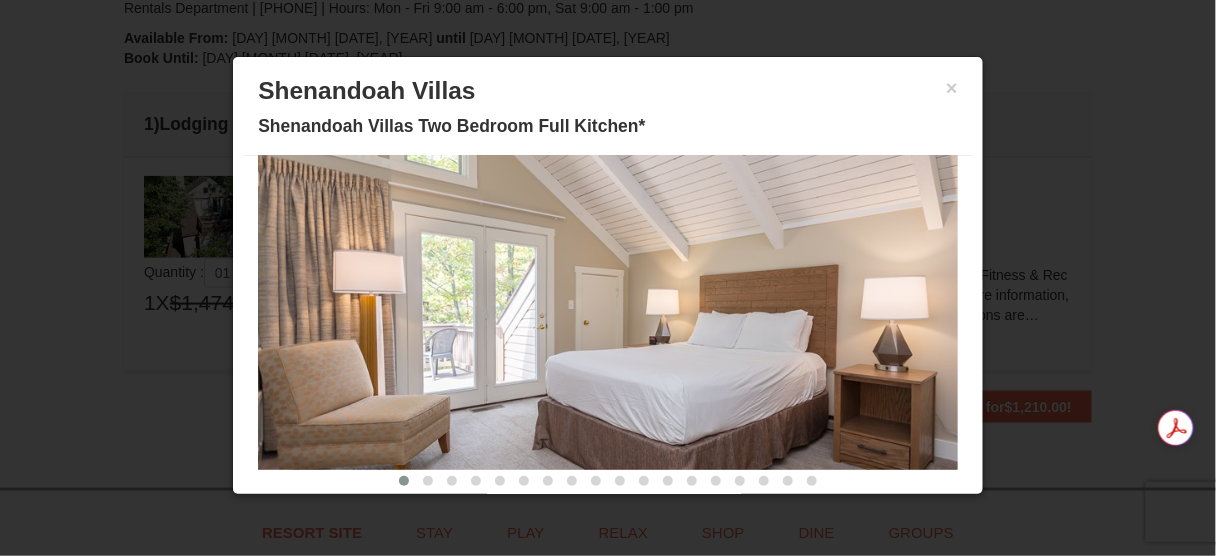 scroll, scrollTop: 149, scrollLeft: 0, axis: vertical 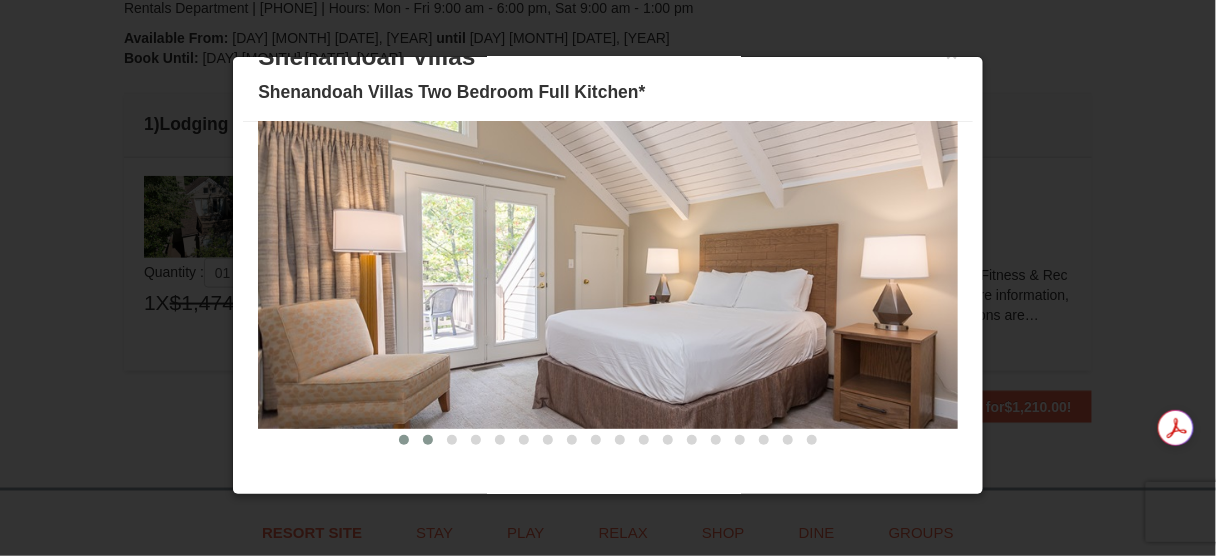 click at bounding box center (428, 440) 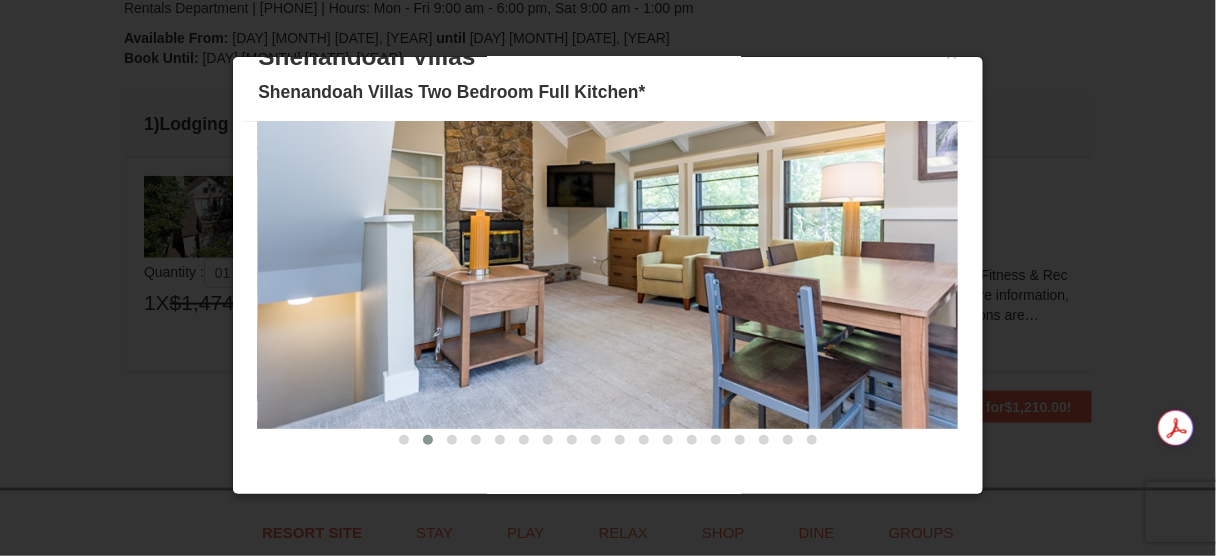 type 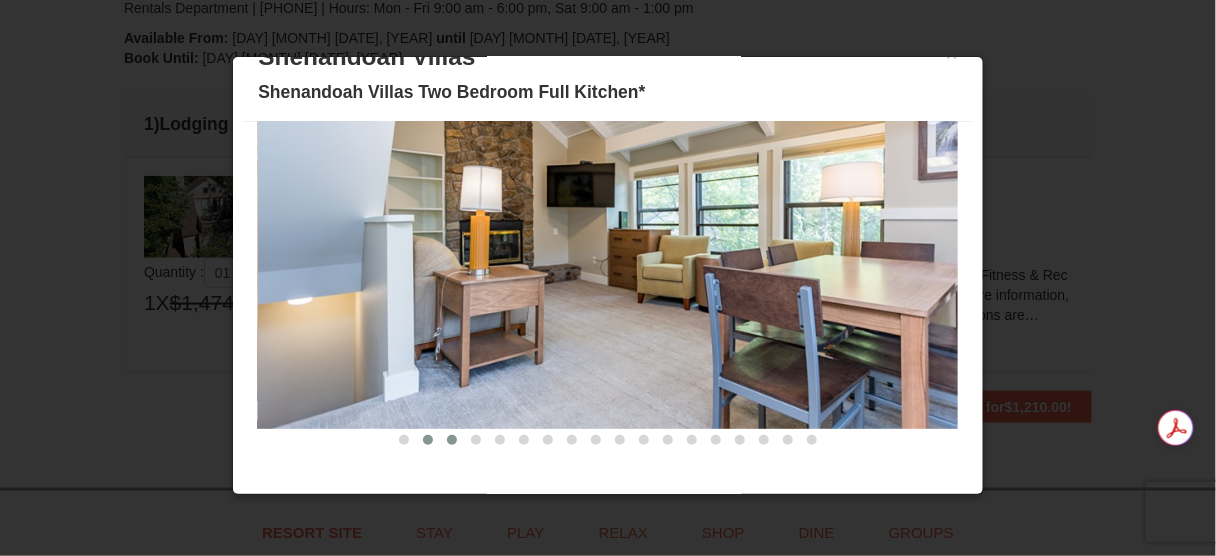 click at bounding box center [452, 440] 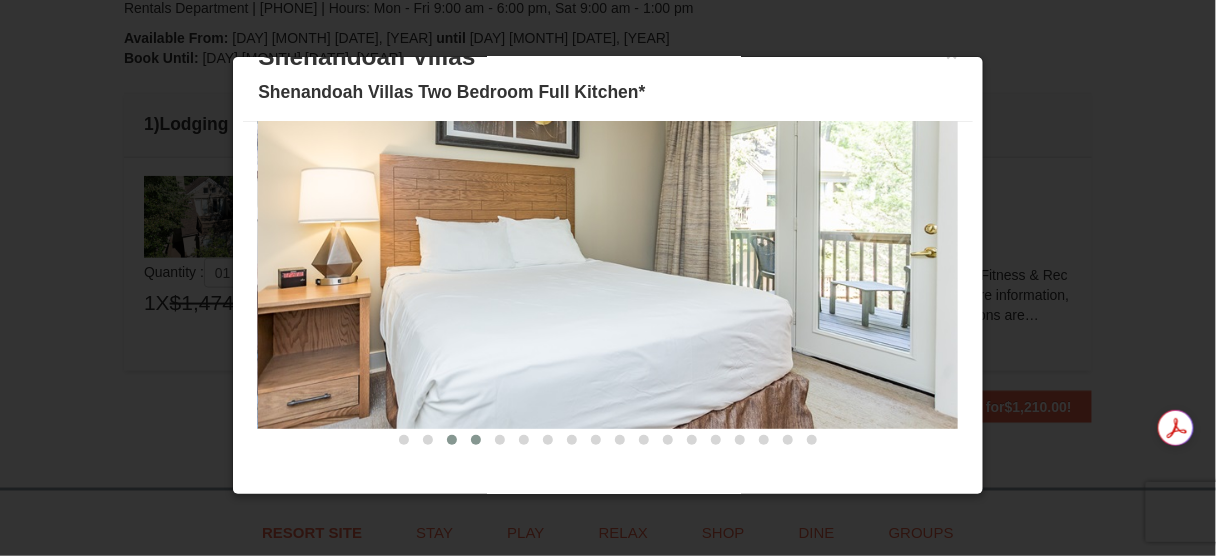 click at bounding box center (476, 440) 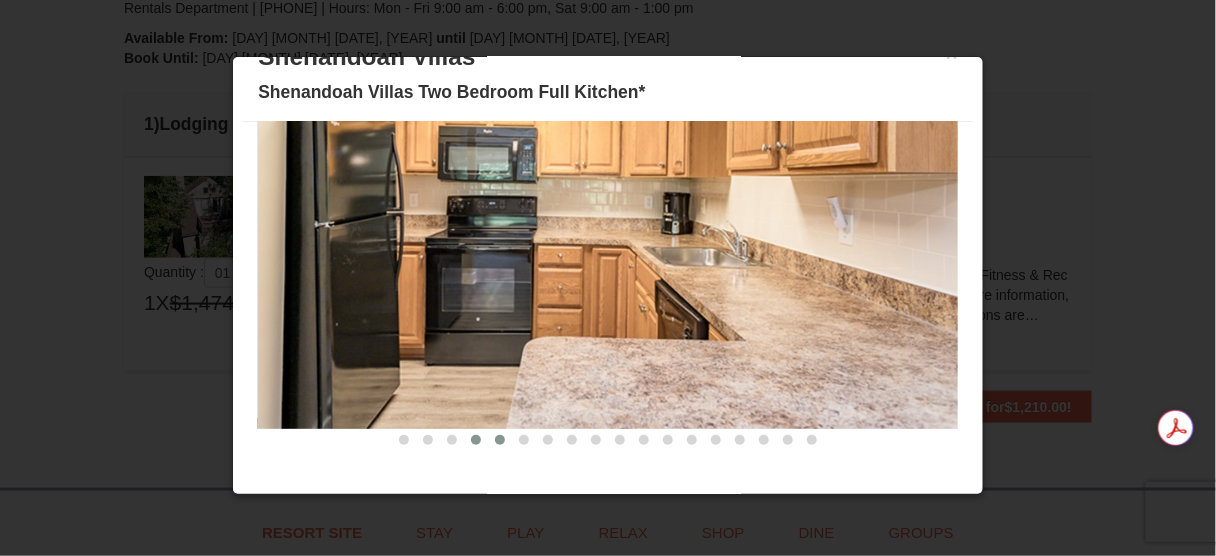 click at bounding box center (500, 440) 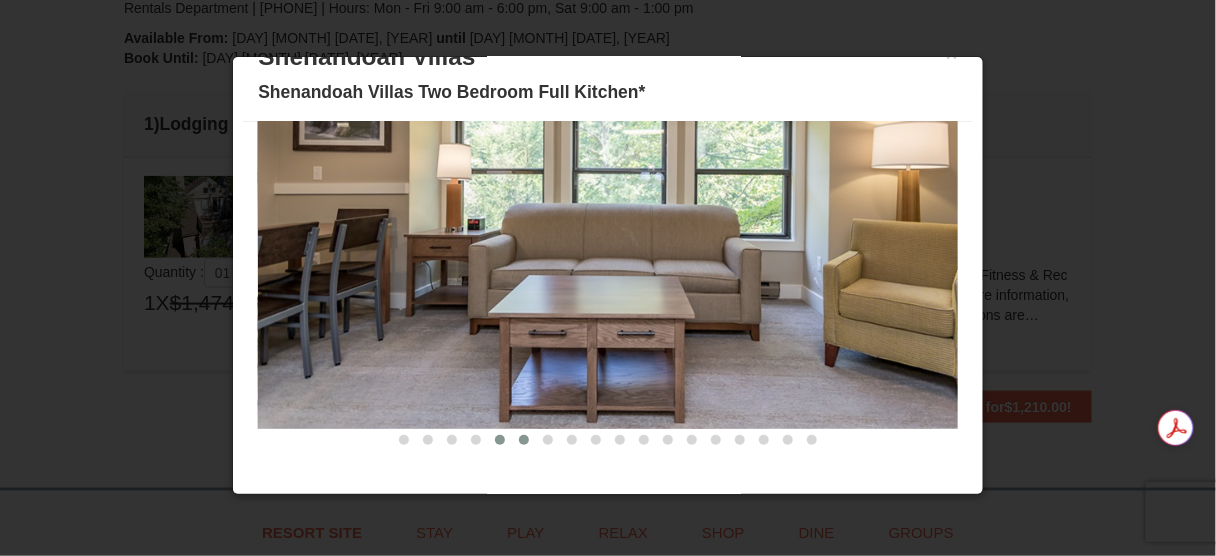 click at bounding box center (524, 440) 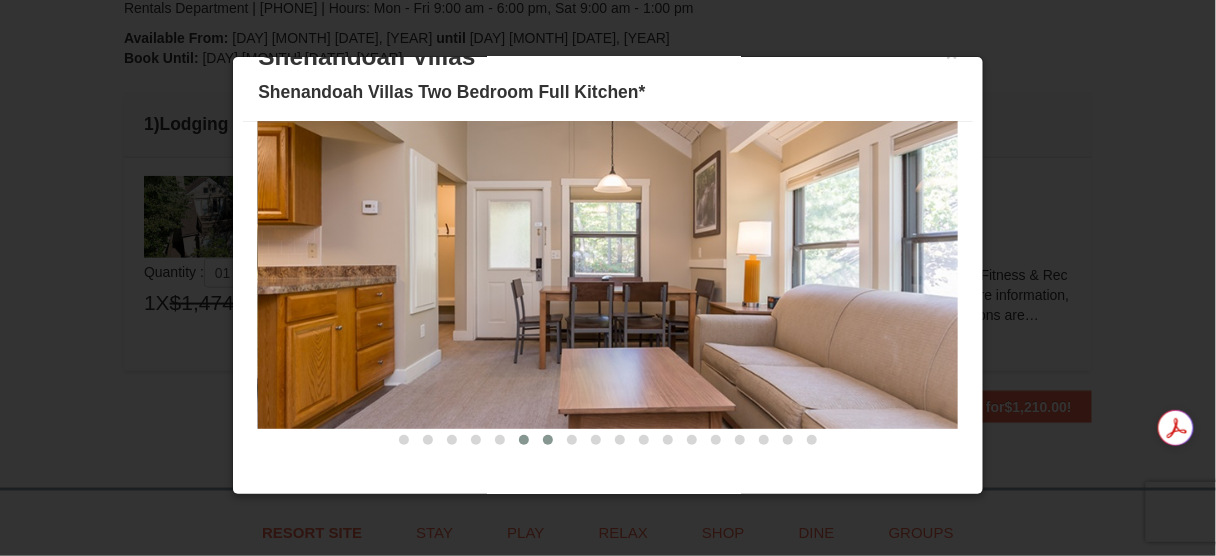click at bounding box center (548, 440) 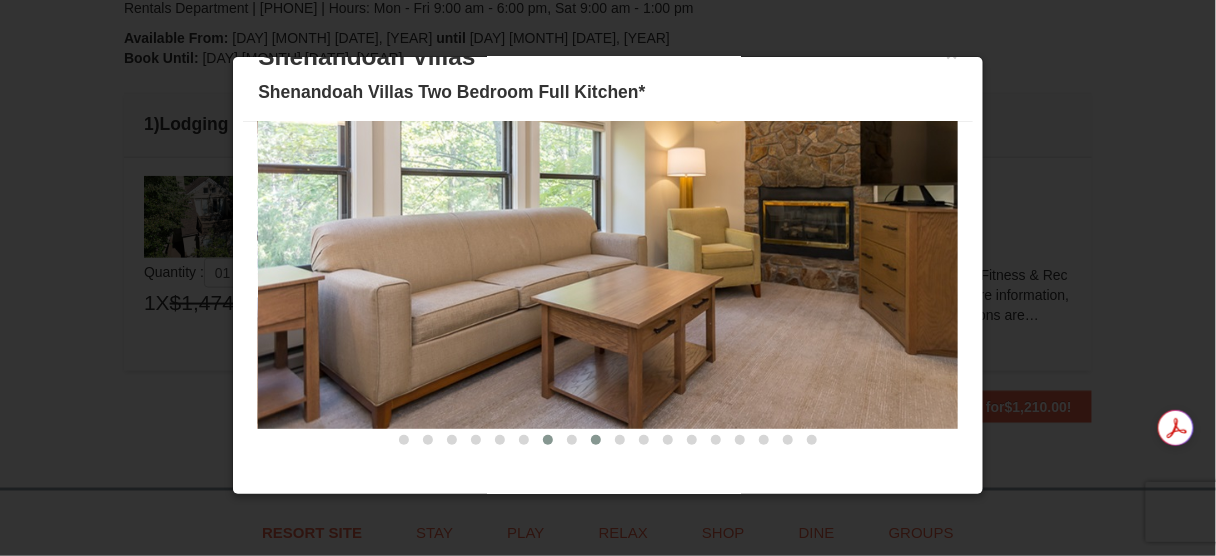 click at bounding box center [596, 440] 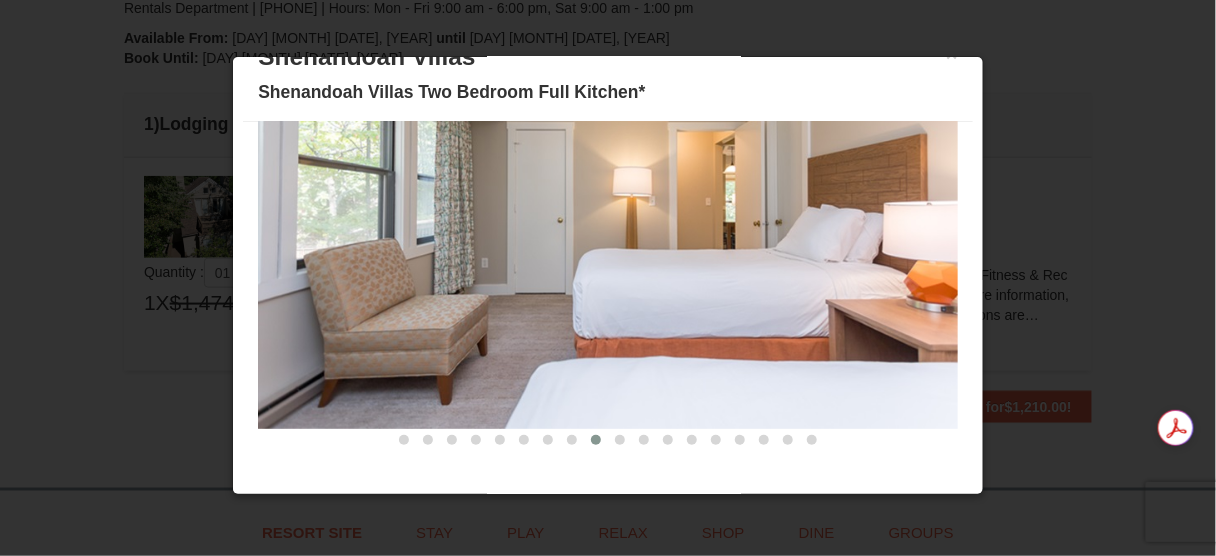 click at bounding box center (596, 440) 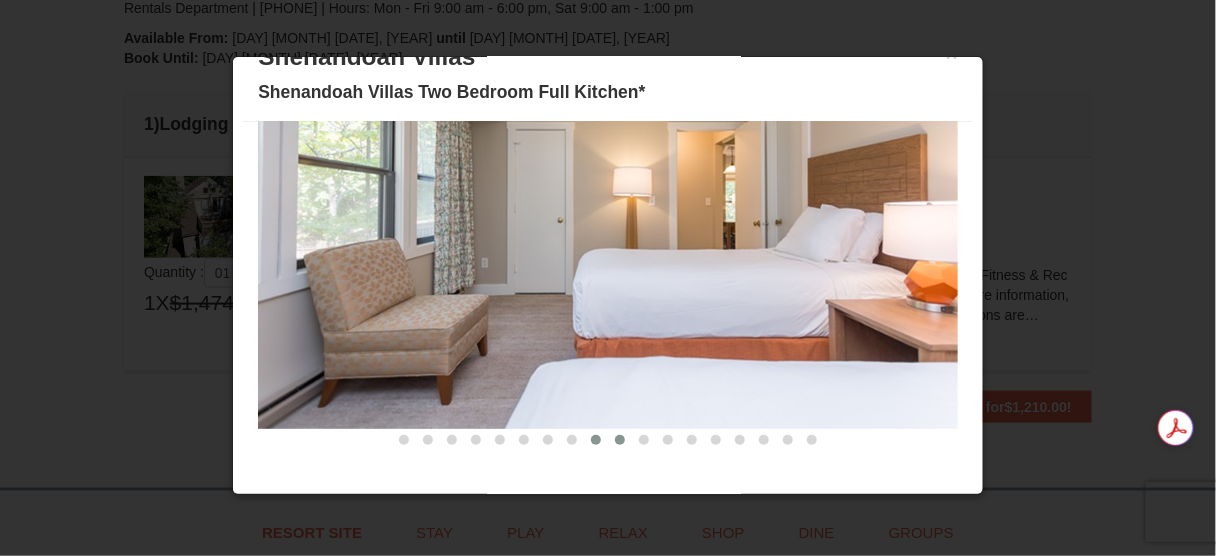 click at bounding box center (620, 440) 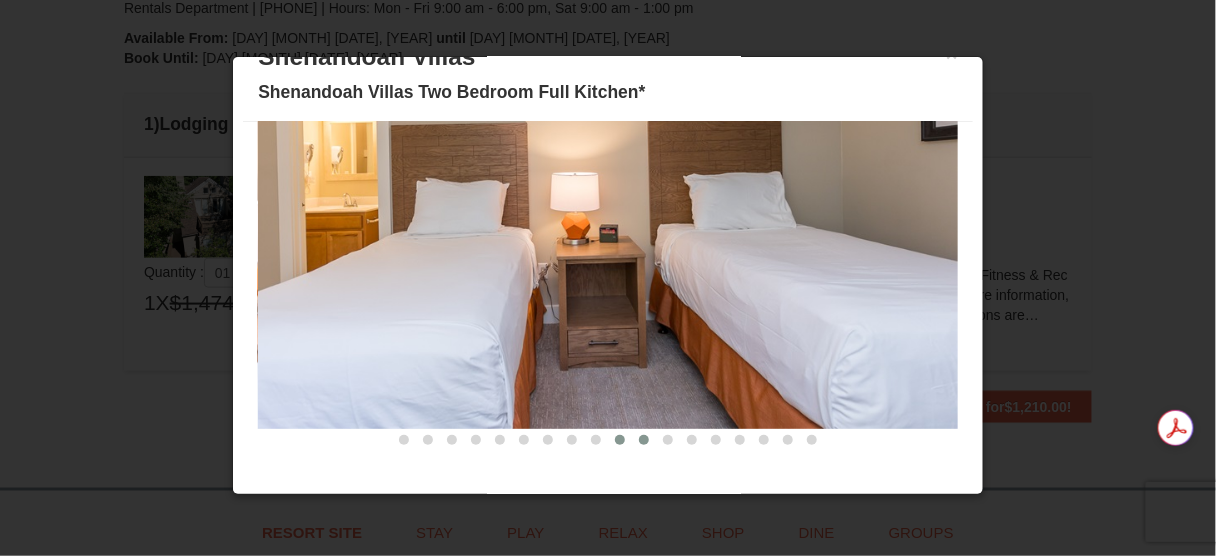 click at bounding box center [644, 440] 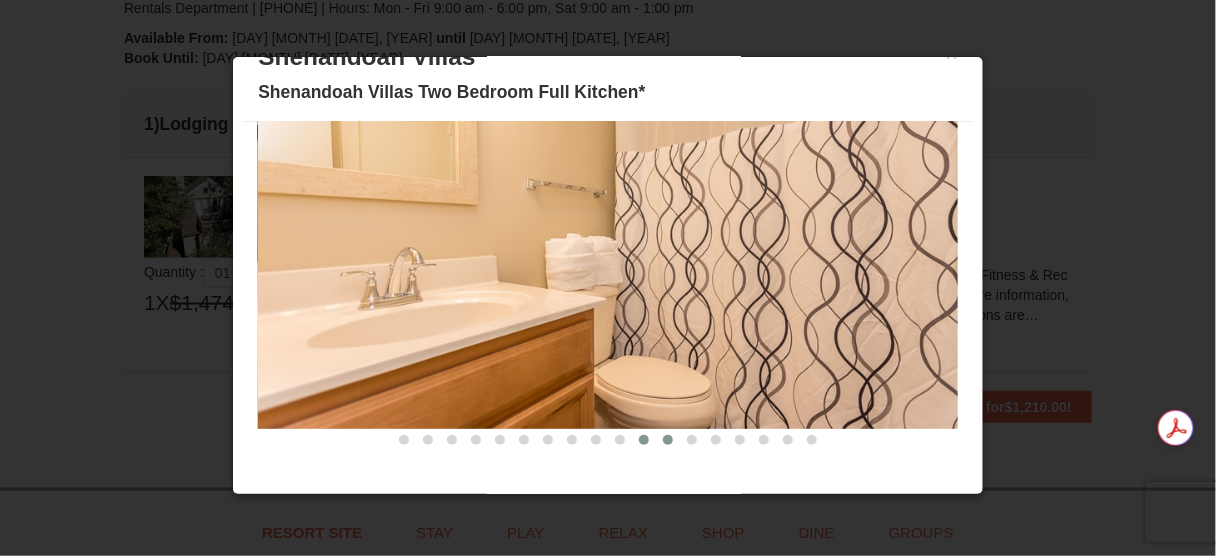 click at bounding box center [668, 440] 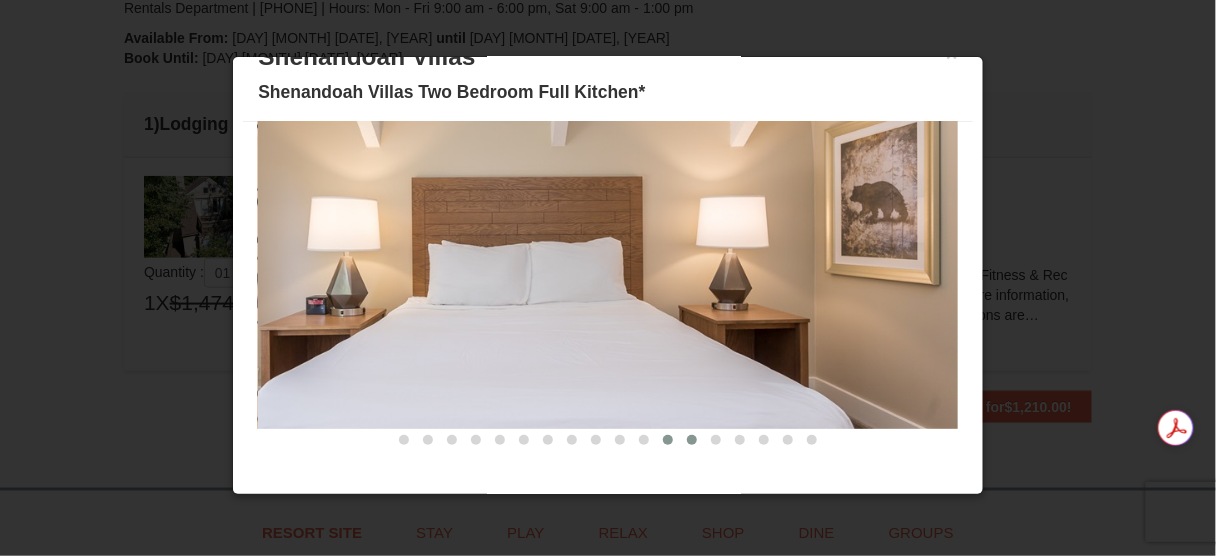 click at bounding box center [692, 440] 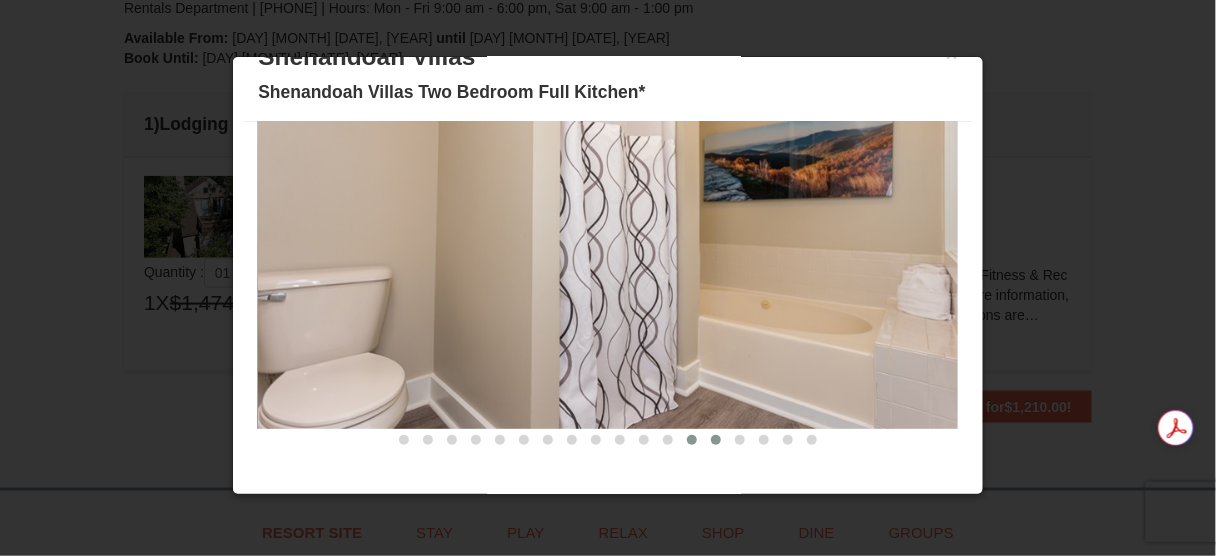 click at bounding box center (716, 440) 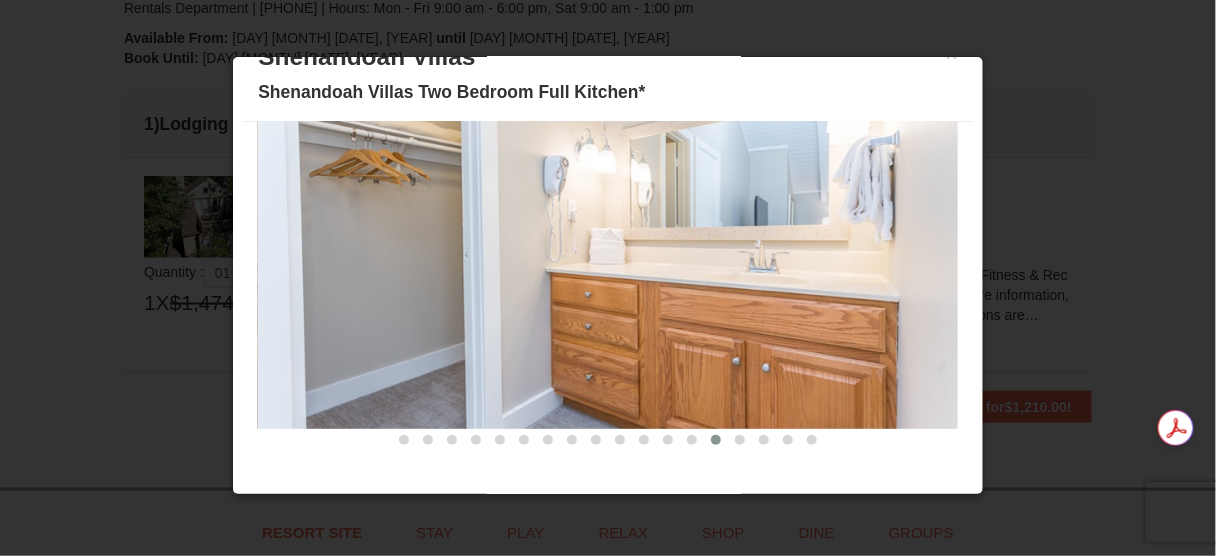 scroll, scrollTop: 0, scrollLeft: 0, axis: both 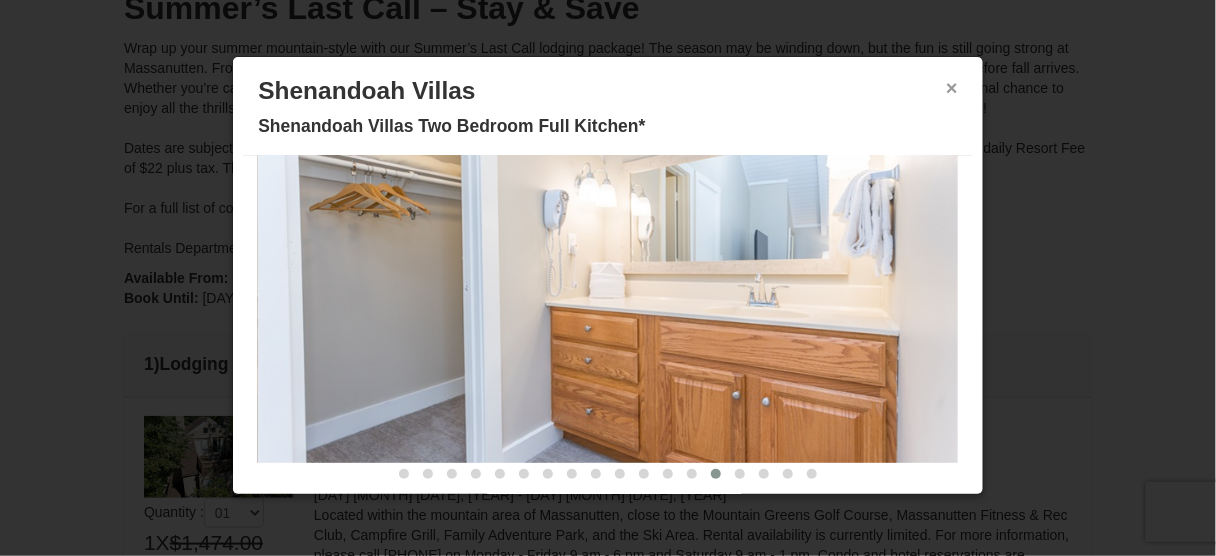 click on "×" at bounding box center (952, 88) 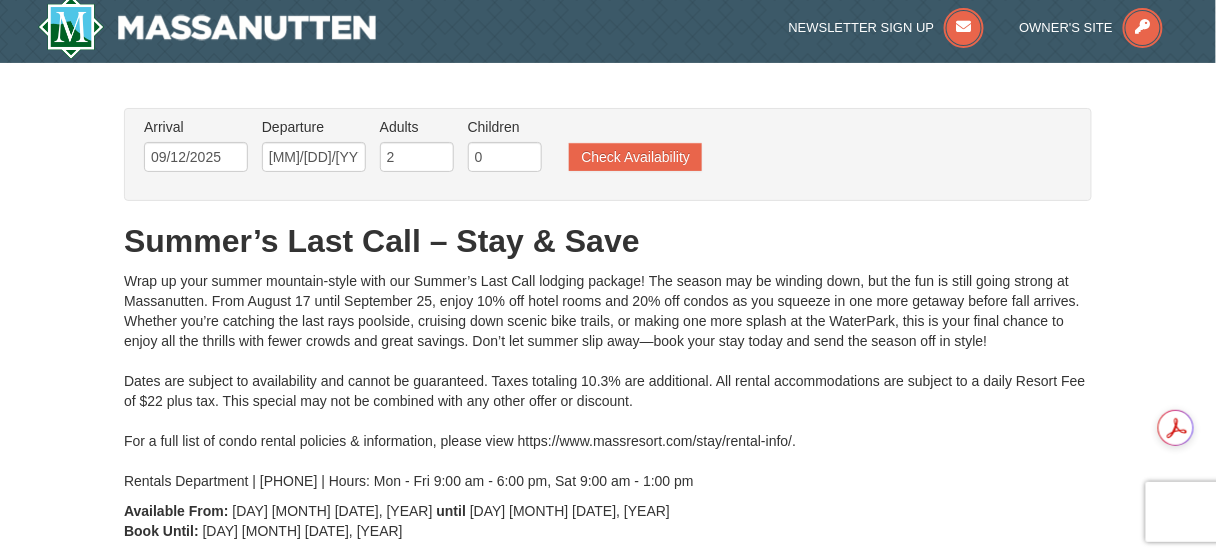 scroll, scrollTop: 0, scrollLeft: 0, axis: both 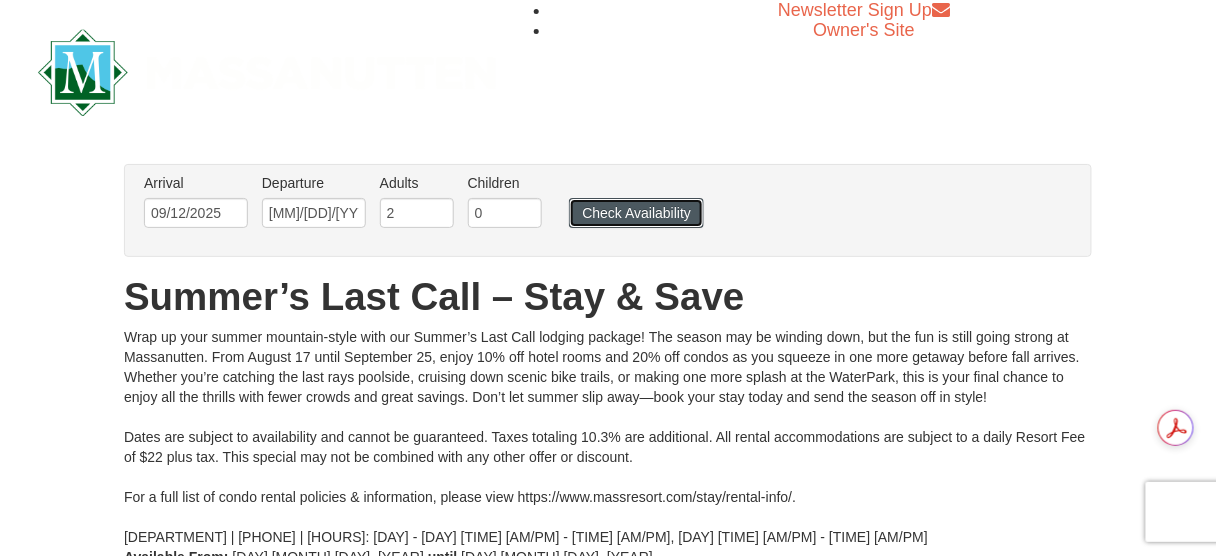 click on "Check Availability" at bounding box center (636, 213) 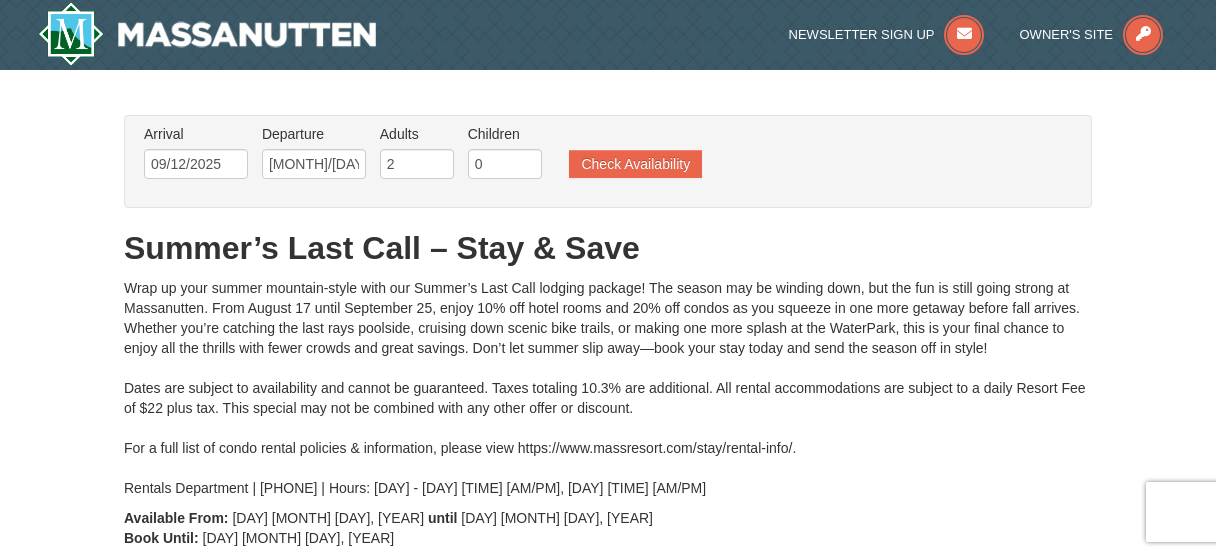scroll, scrollTop: 0, scrollLeft: 0, axis: both 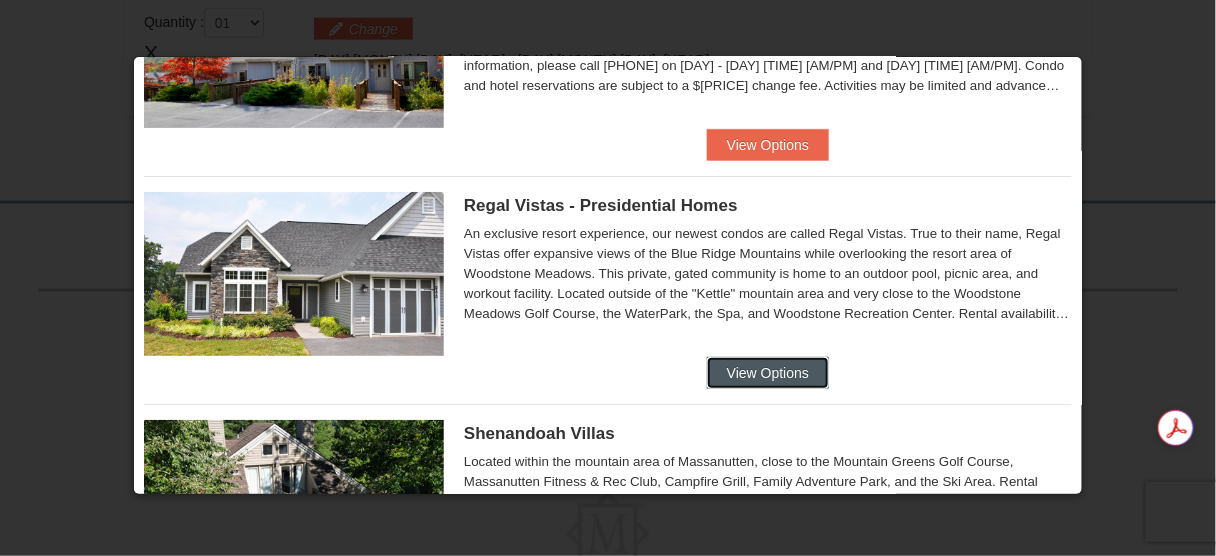 click on "View Options" at bounding box center (768, 373) 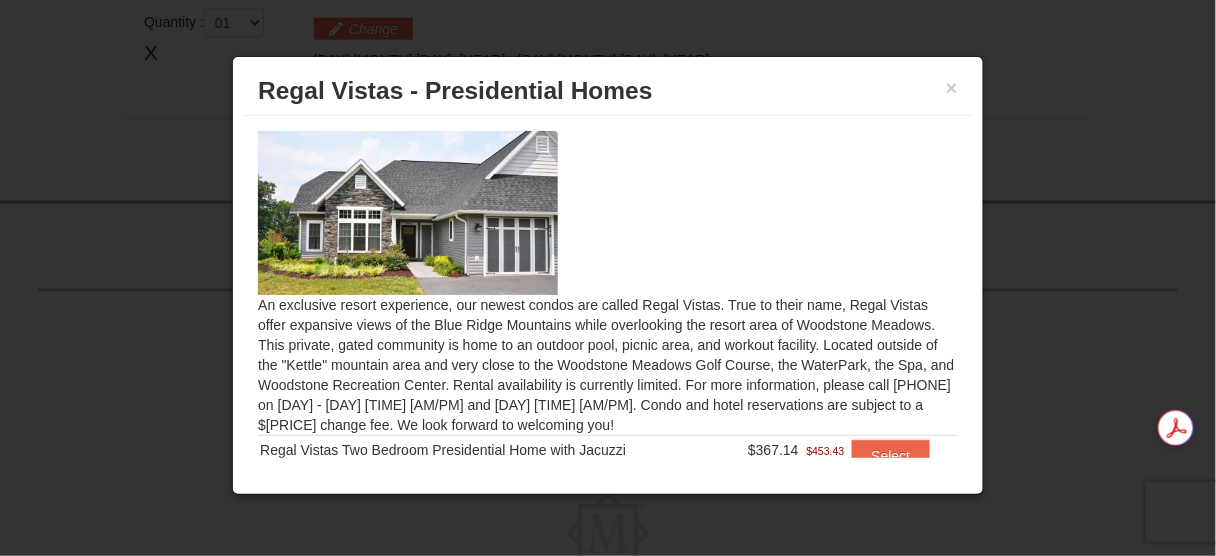 scroll, scrollTop: 52, scrollLeft: 0, axis: vertical 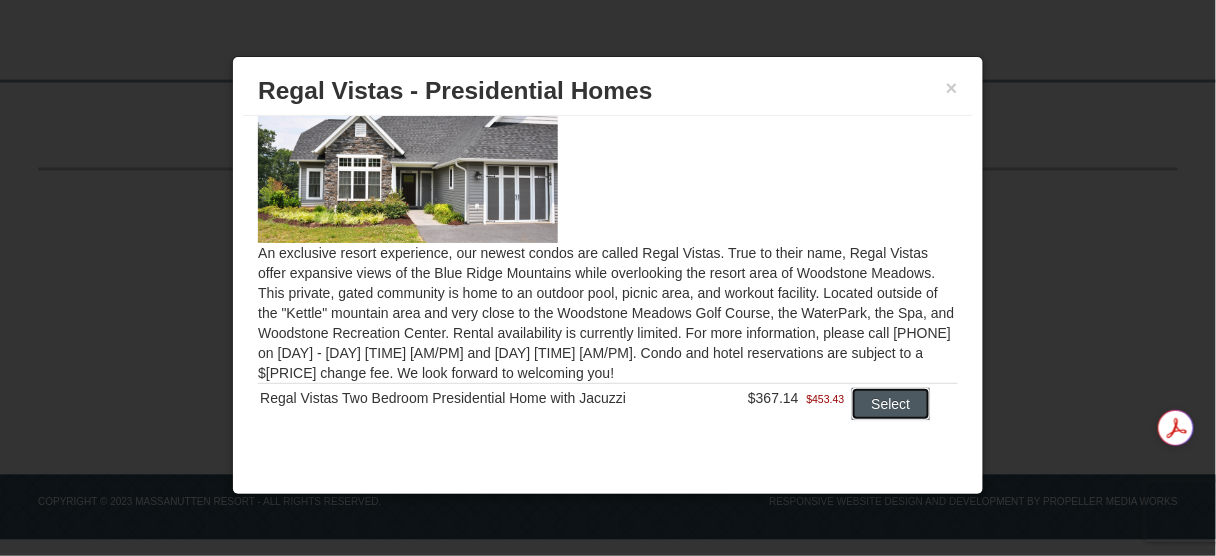 click on "Select" at bounding box center [891, 404] 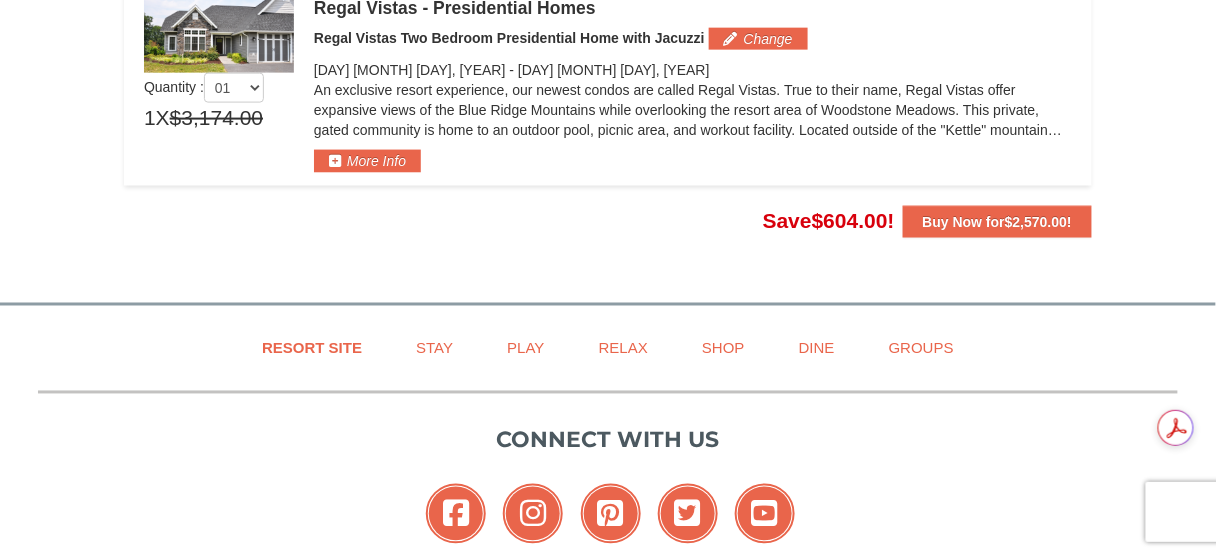 scroll, scrollTop: 568, scrollLeft: 0, axis: vertical 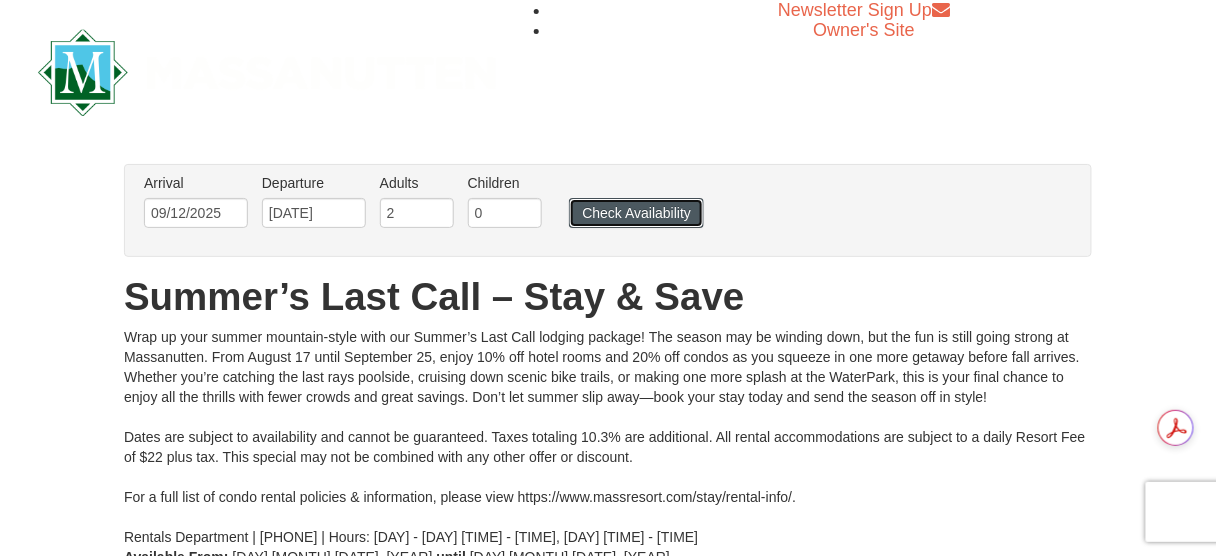 click on "Check Availability" at bounding box center [636, 213] 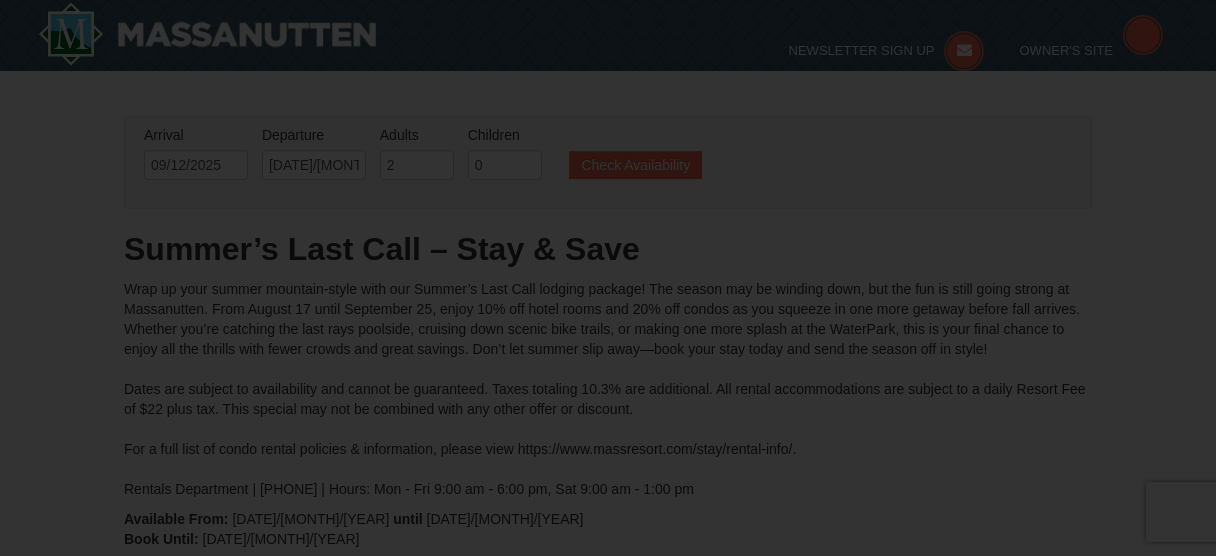 scroll, scrollTop: 143, scrollLeft: 0, axis: vertical 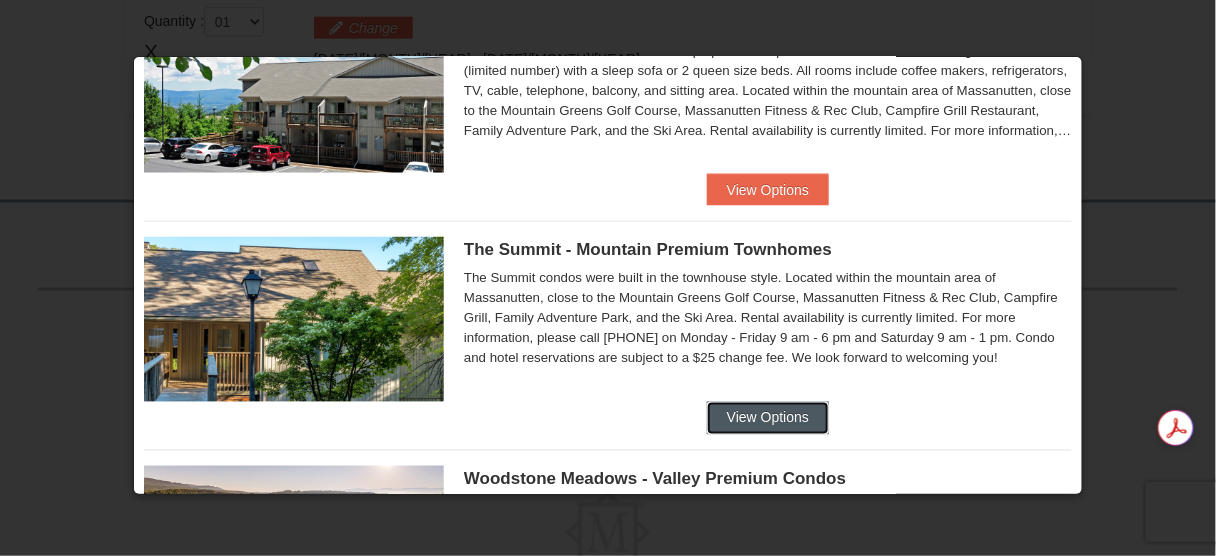 click on "View Options" at bounding box center [768, 418] 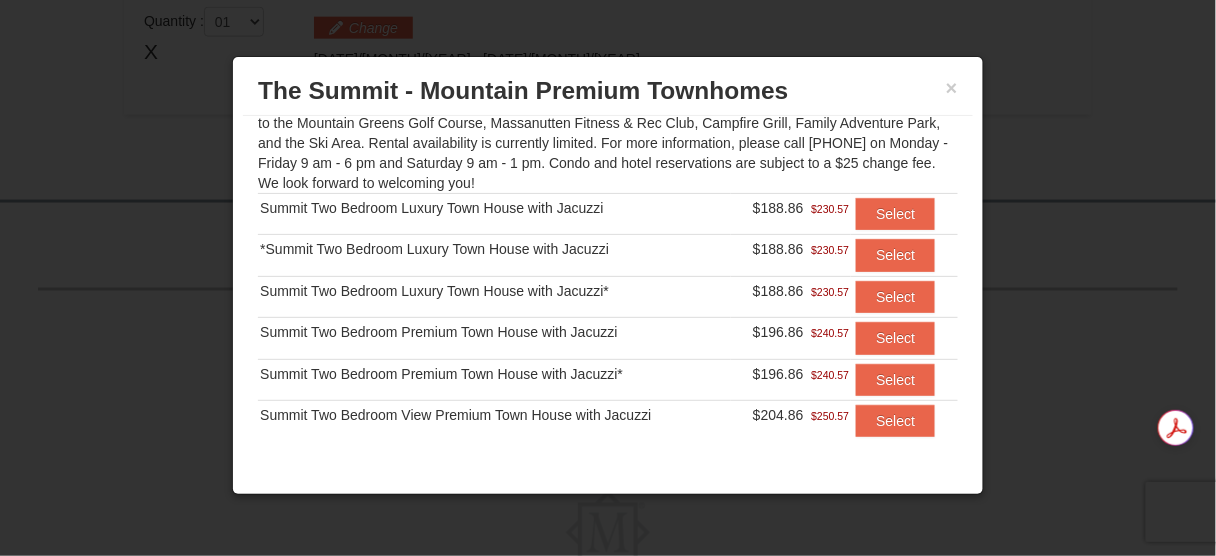 scroll, scrollTop: 217, scrollLeft: 0, axis: vertical 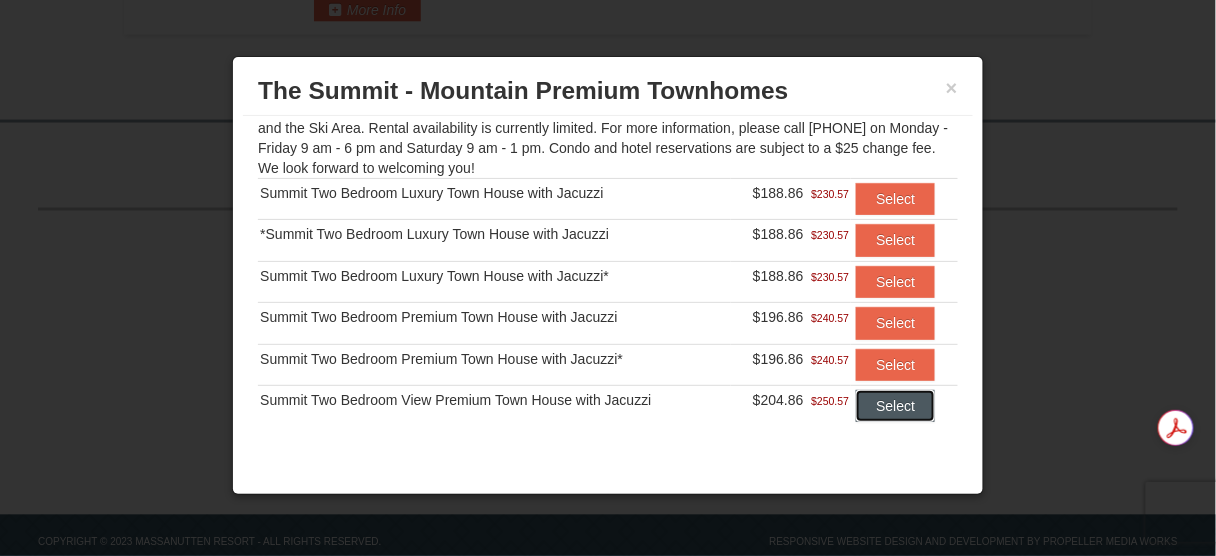 click on "Select" at bounding box center (895, 406) 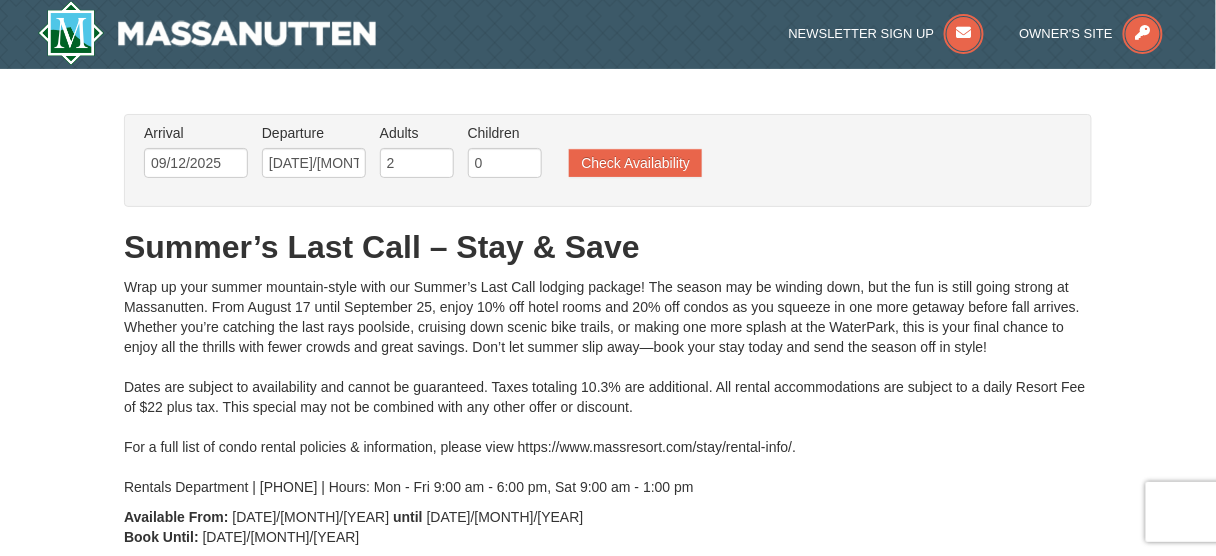 scroll, scrollTop: 0, scrollLeft: 0, axis: both 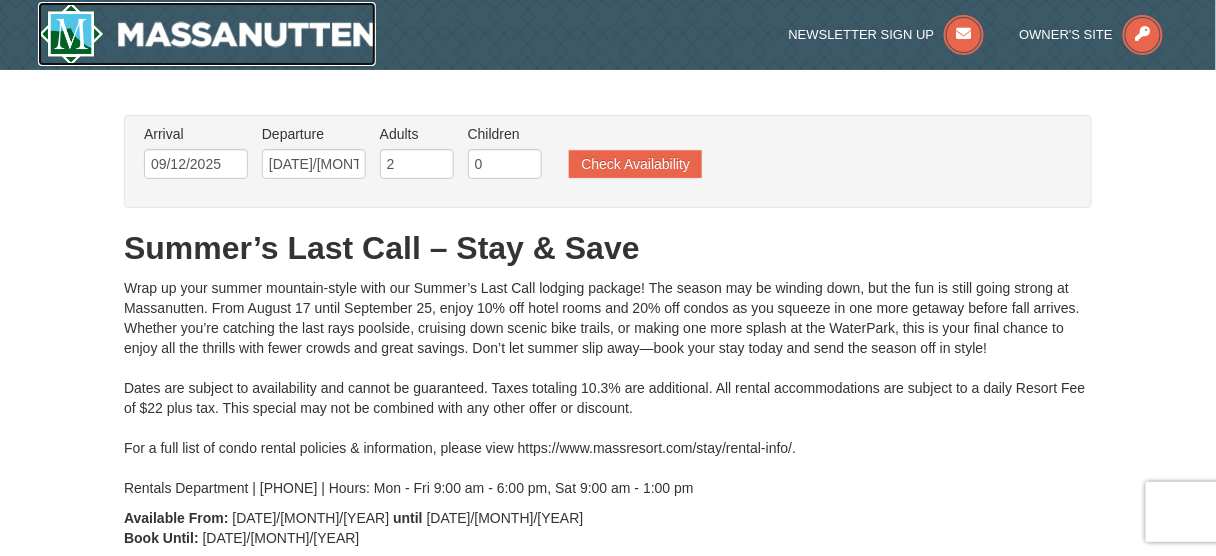 click at bounding box center [207, 34] 